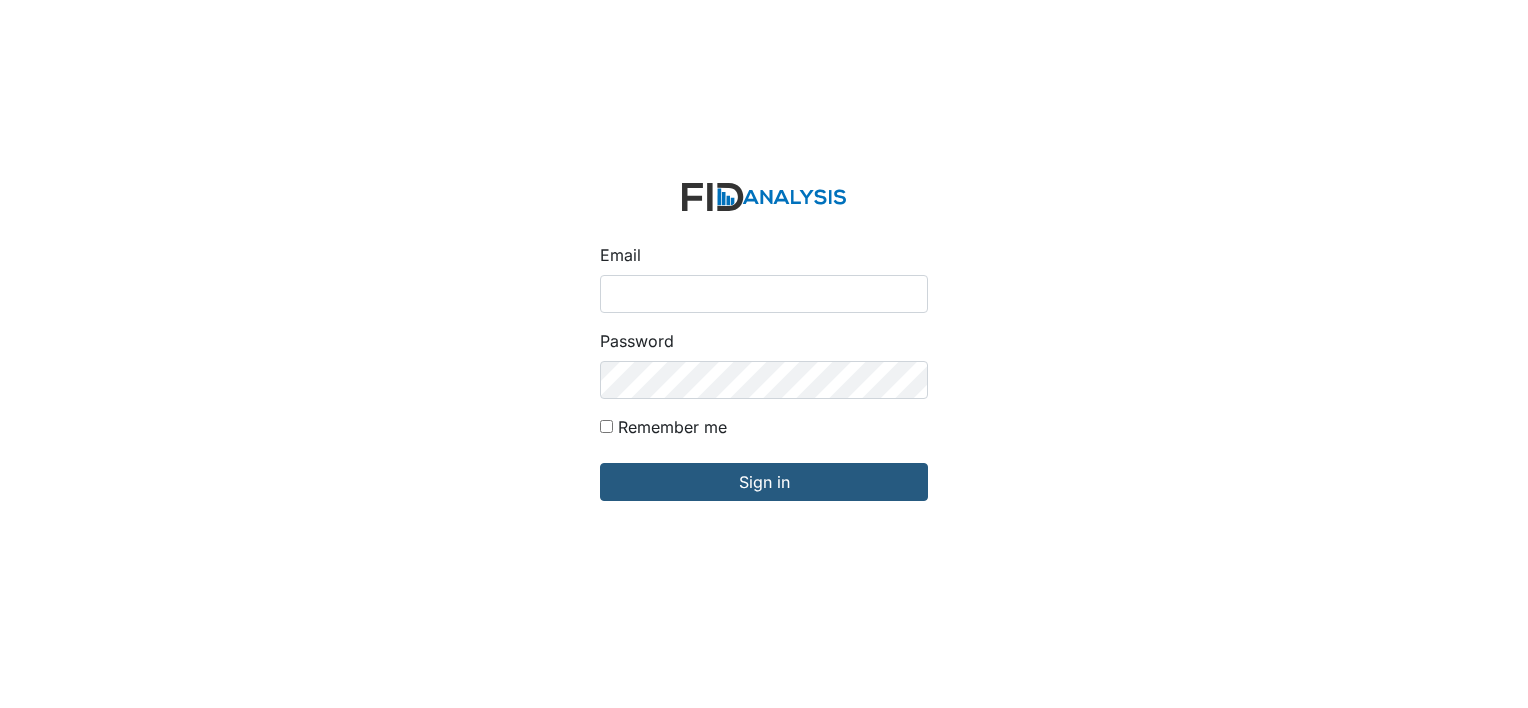 scroll, scrollTop: 0, scrollLeft: 0, axis: both 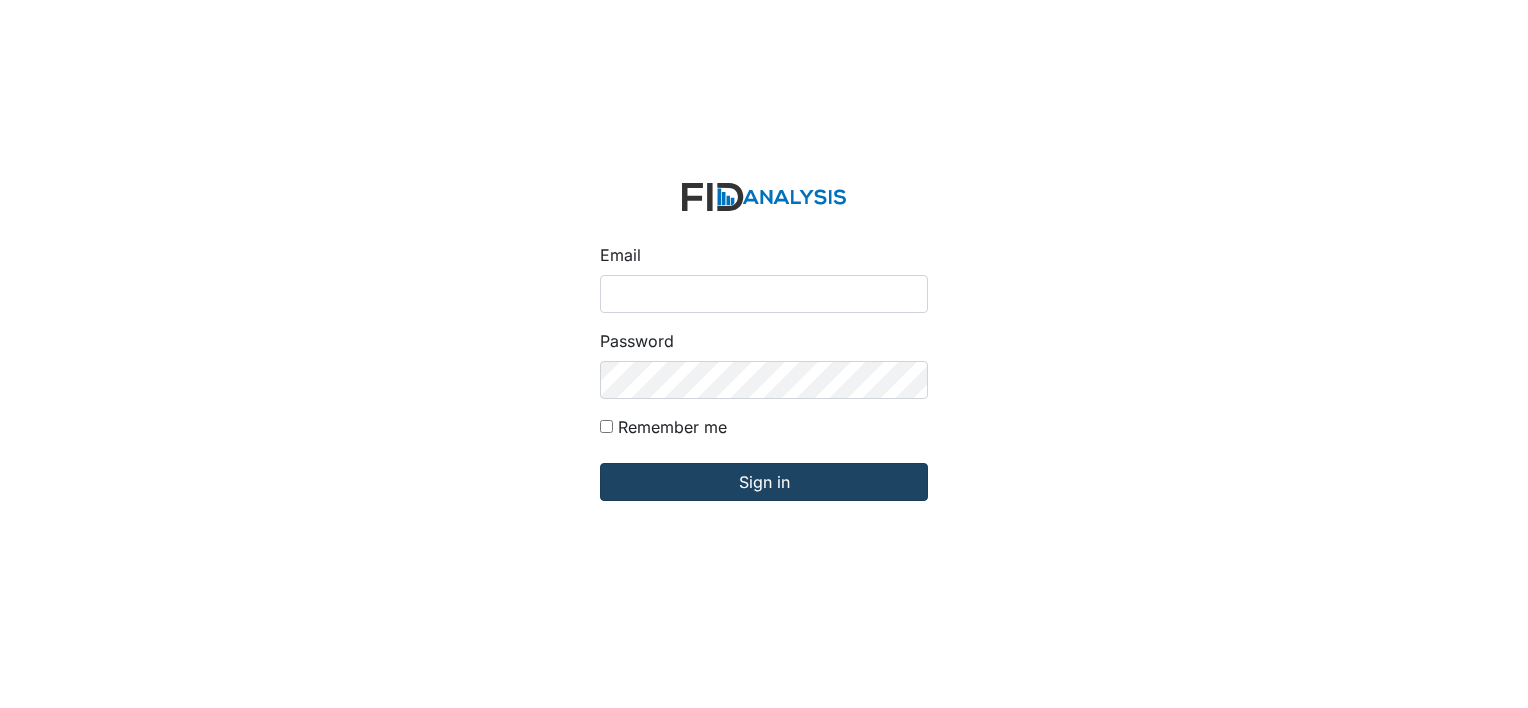 type on "[EMAIL]" 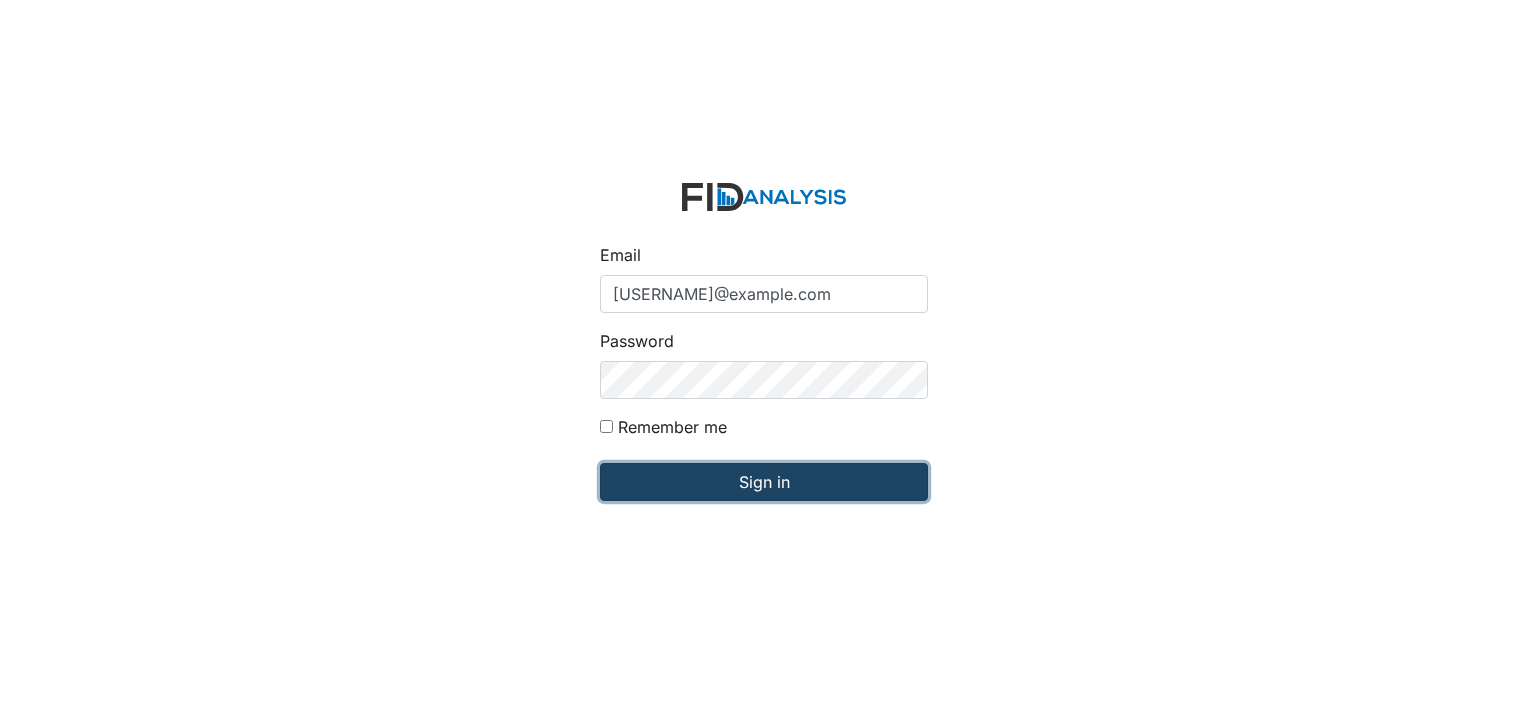 click on "Sign in" at bounding box center [764, 482] 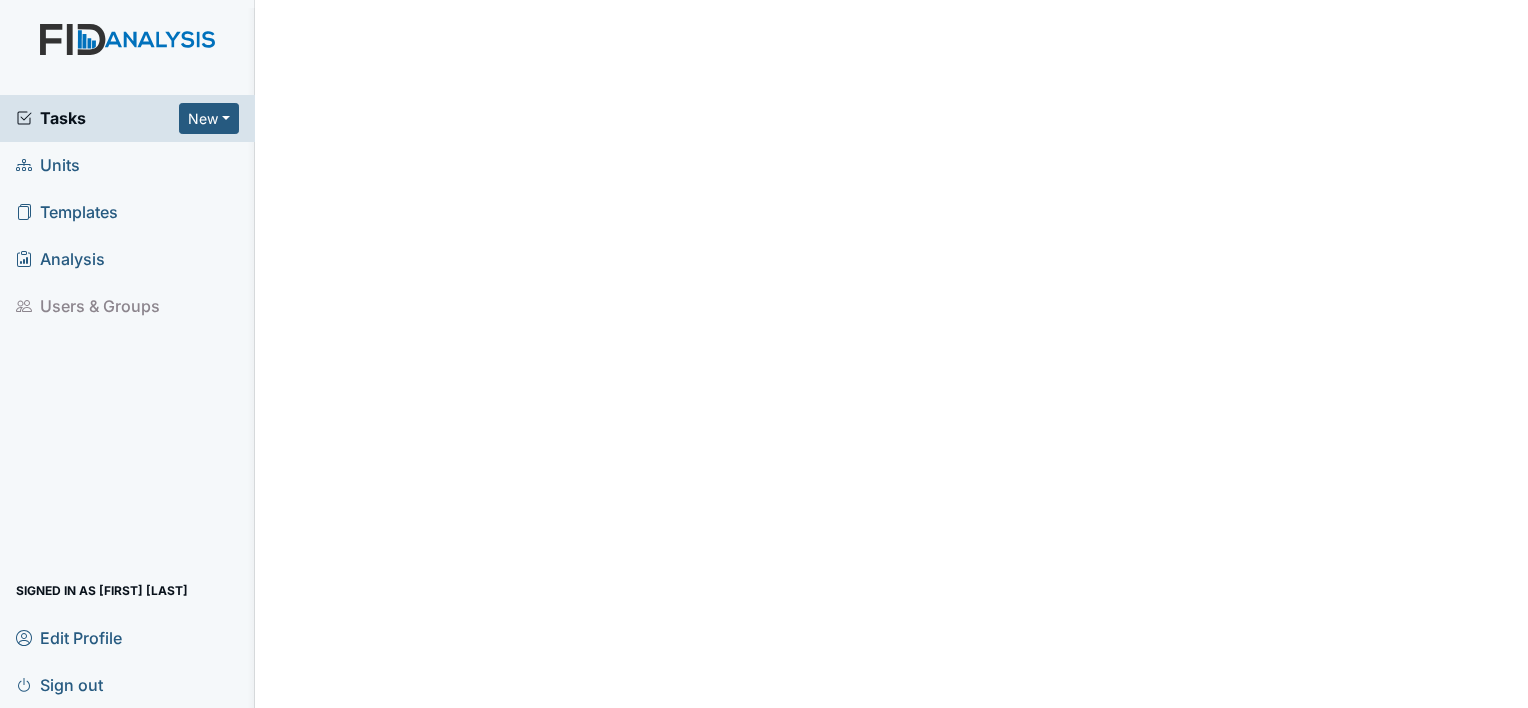 scroll, scrollTop: 0, scrollLeft: 0, axis: both 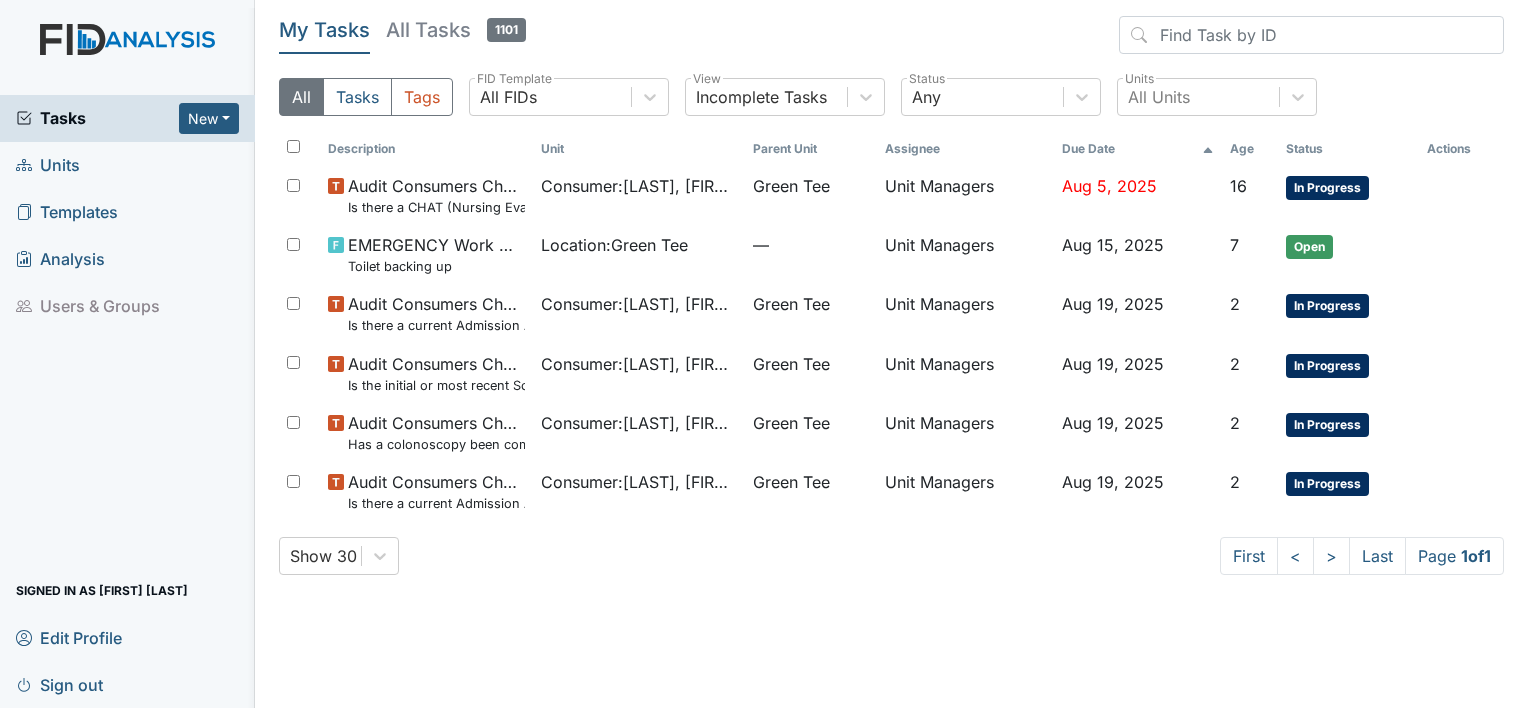click on "Units" at bounding box center [48, 165] 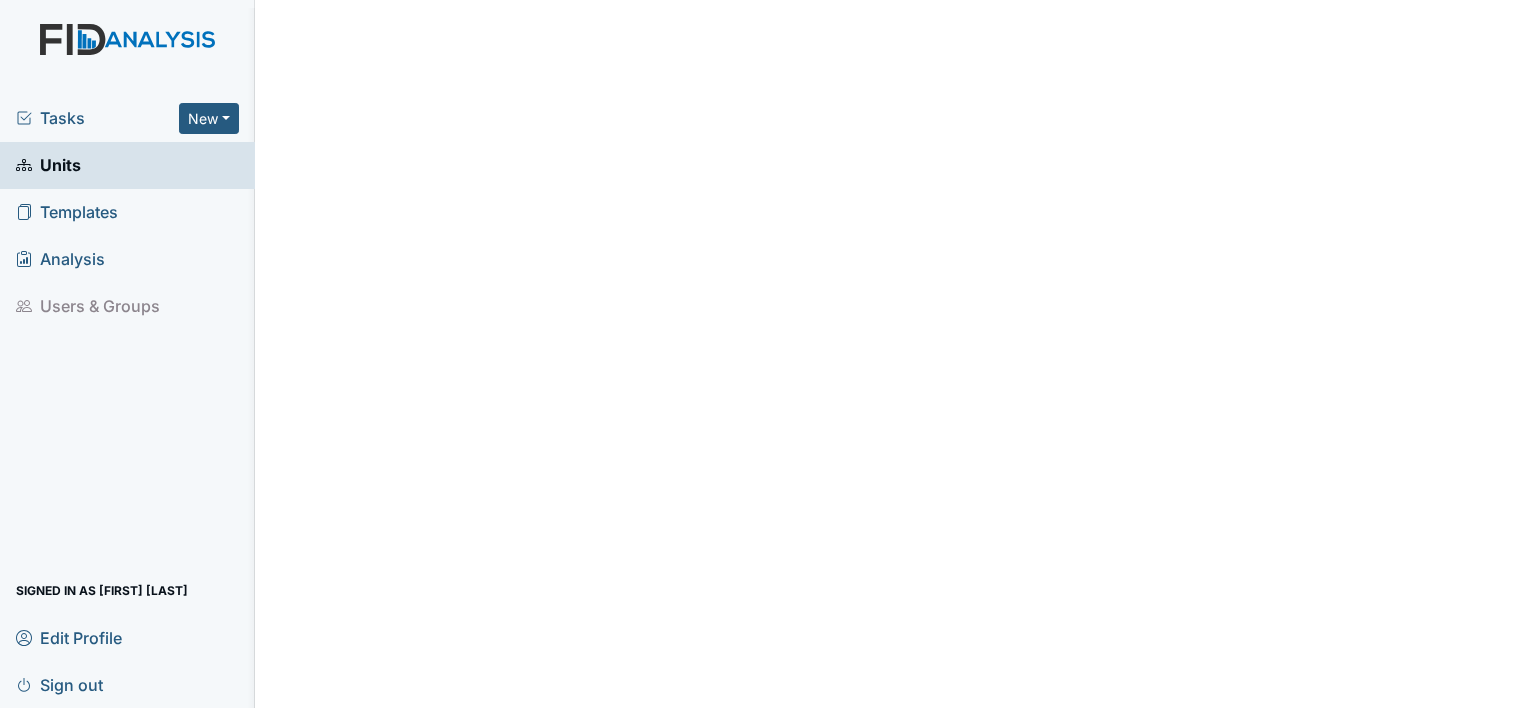 scroll, scrollTop: 0, scrollLeft: 0, axis: both 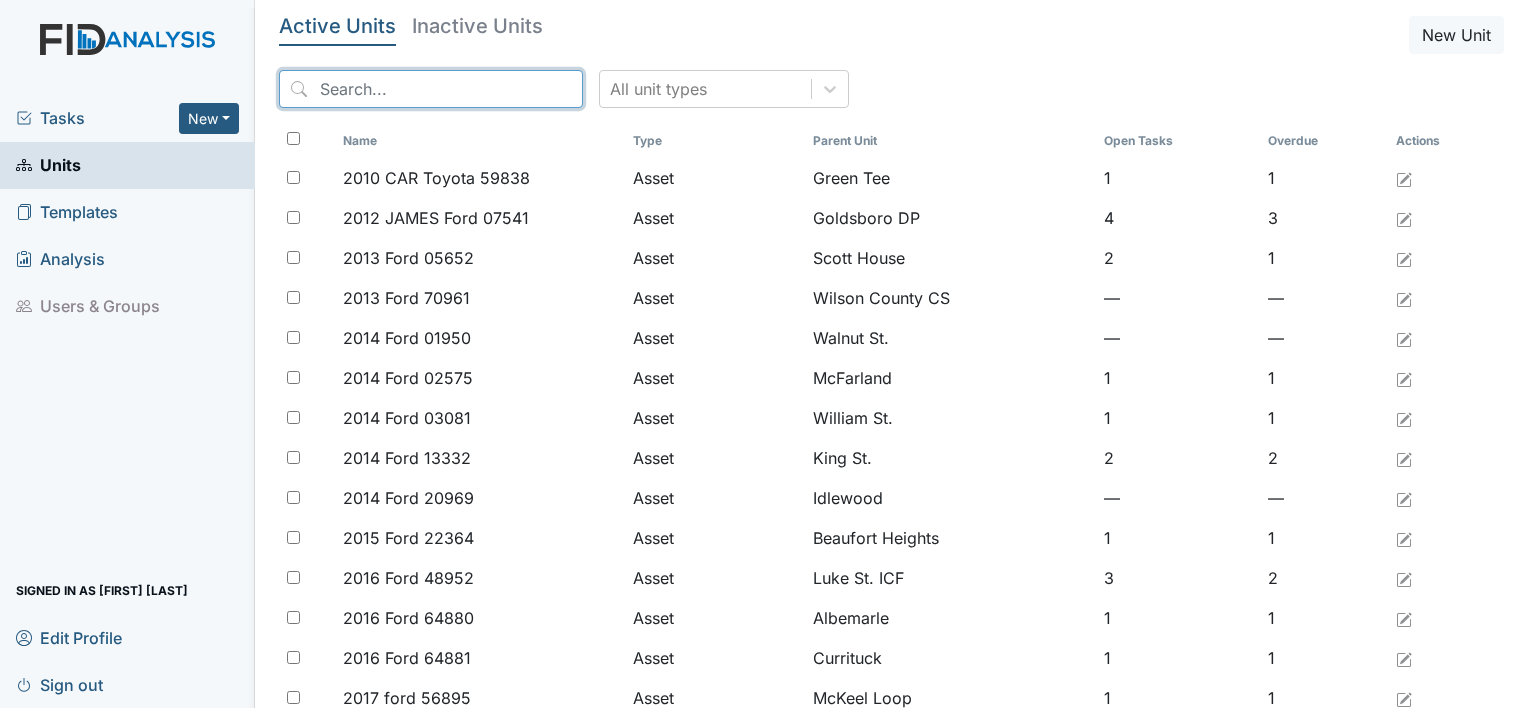 click at bounding box center (431, 89) 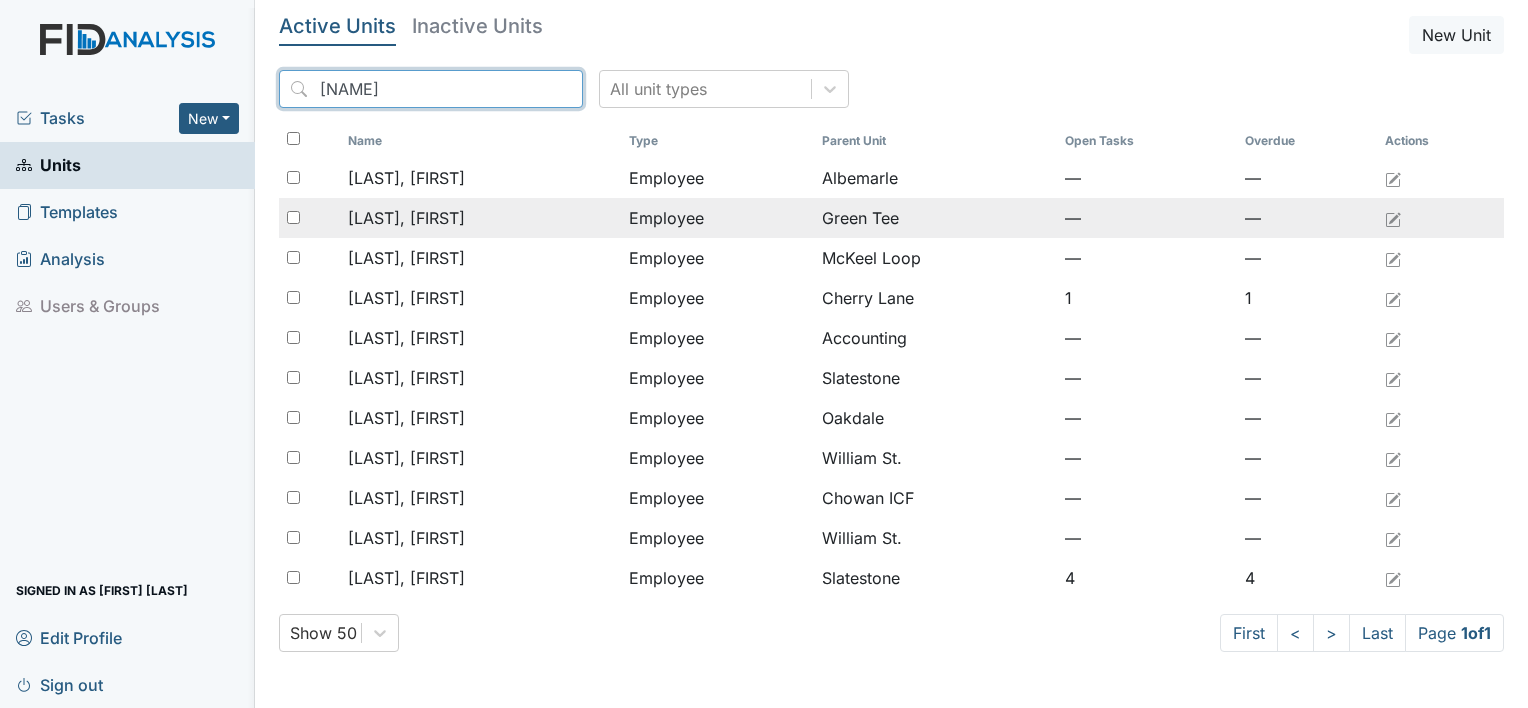 type on "shan" 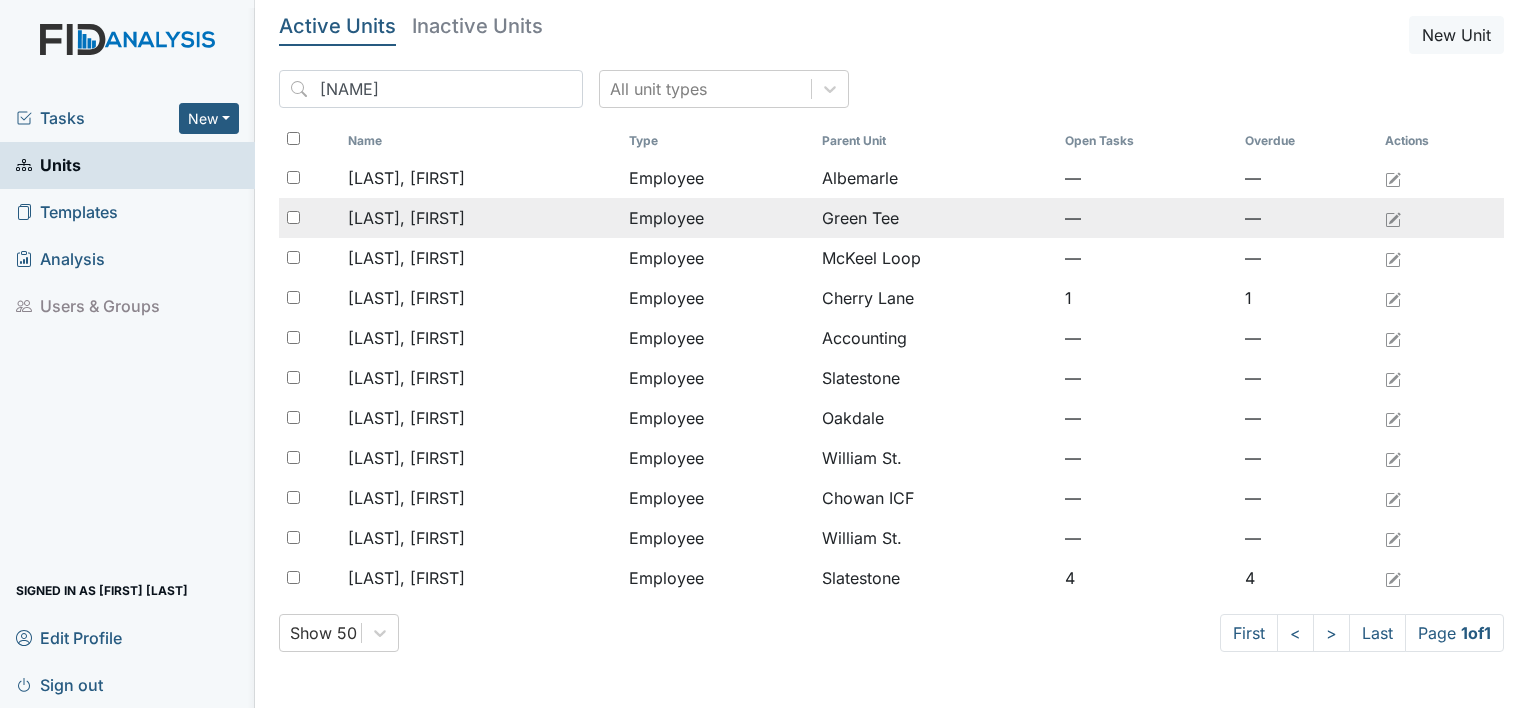 click on "[LAST], [FIRST]" at bounding box center [406, 218] 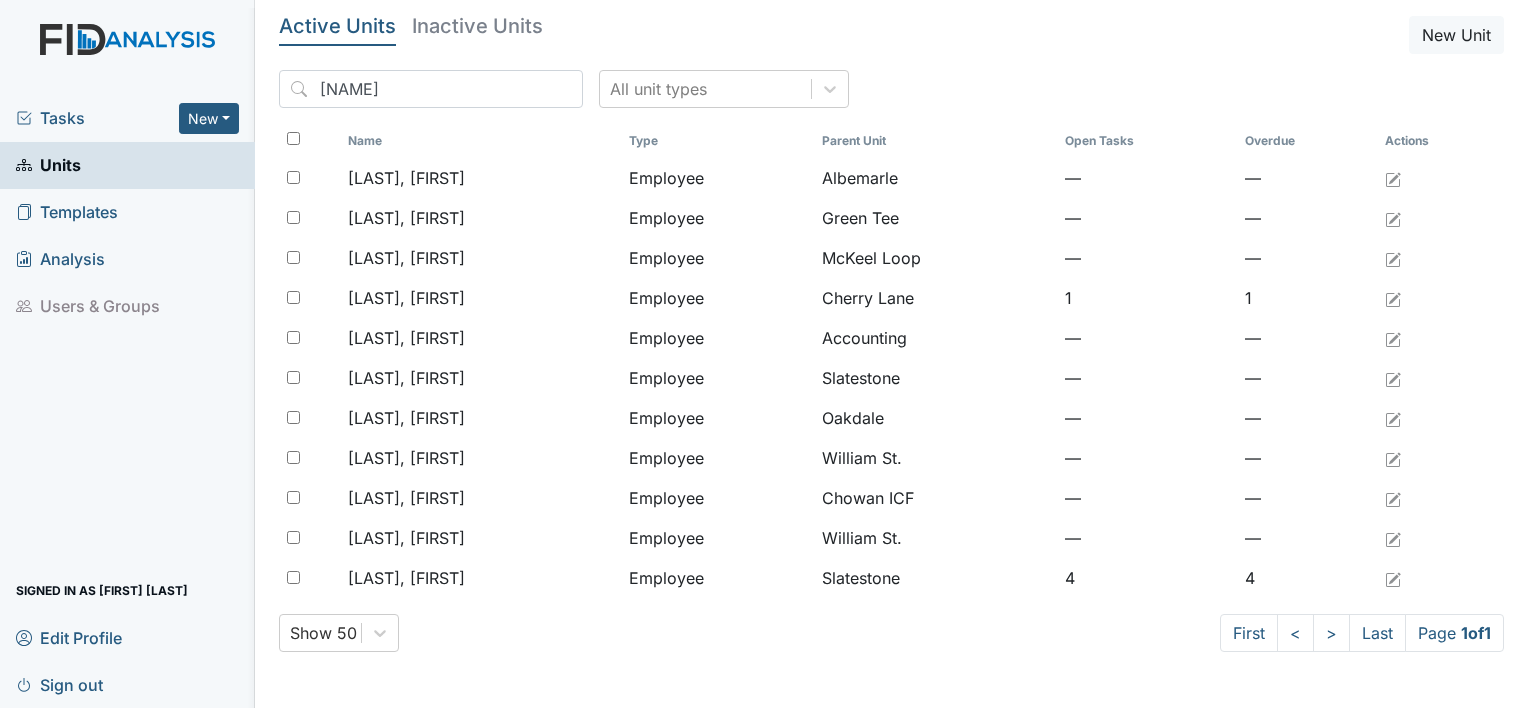 click on "Templates" at bounding box center [127, 212] 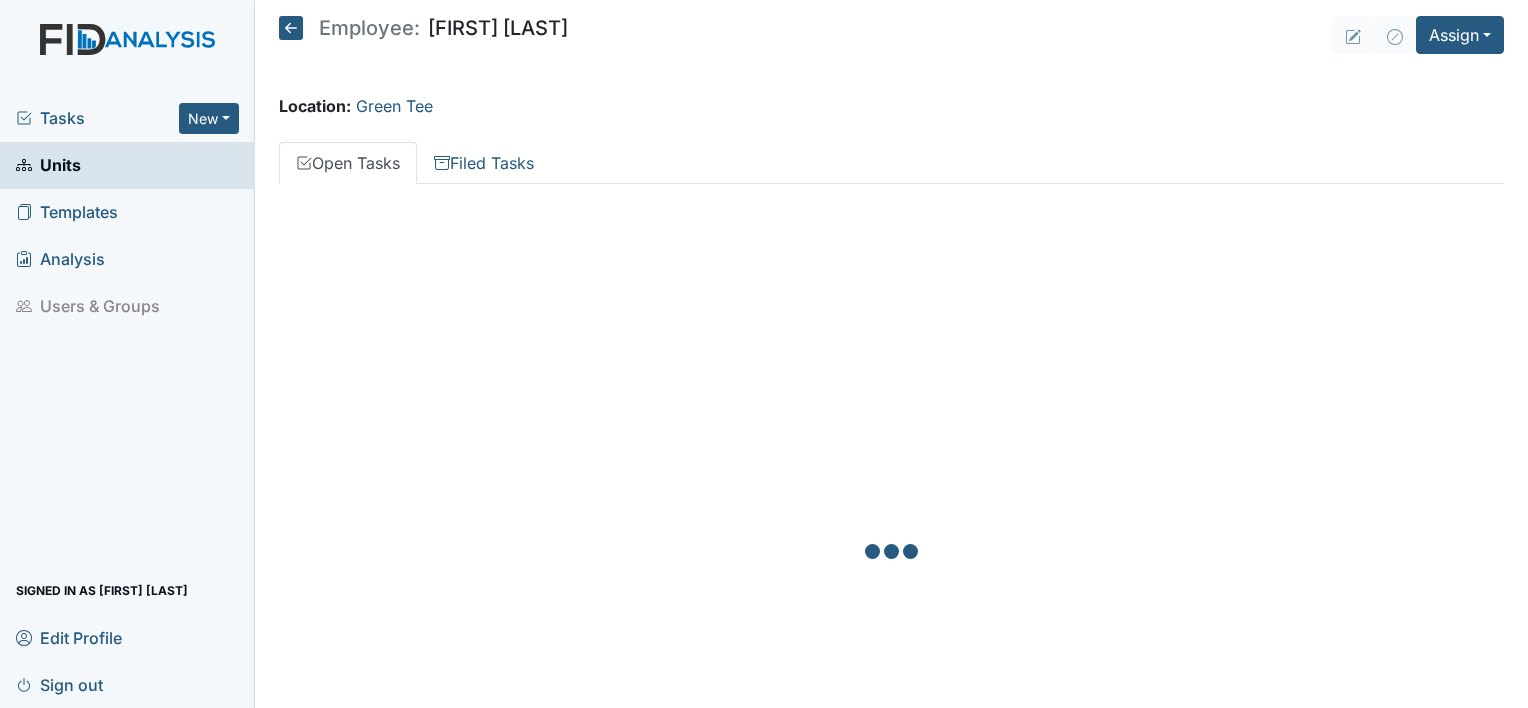 scroll, scrollTop: 0, scrollLeft: 0, axis: both 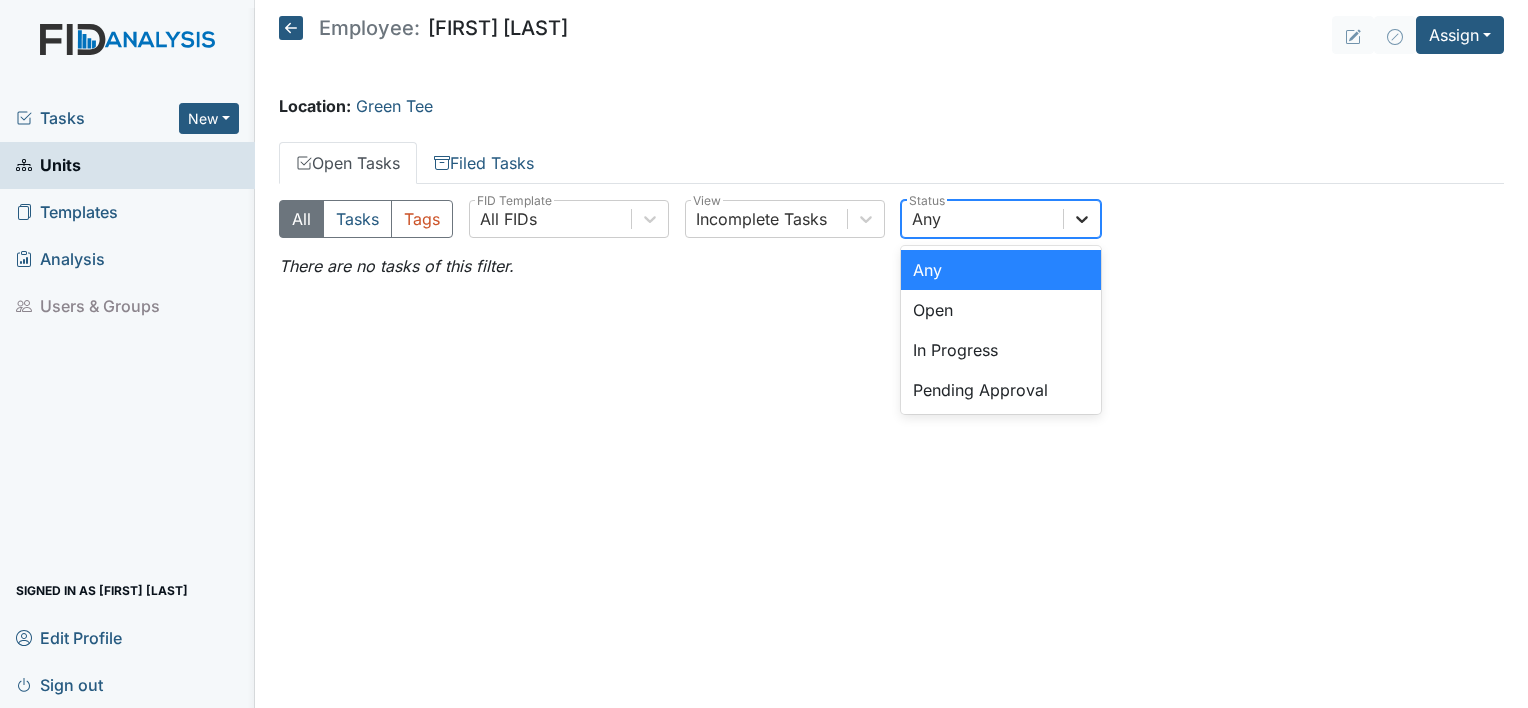 click 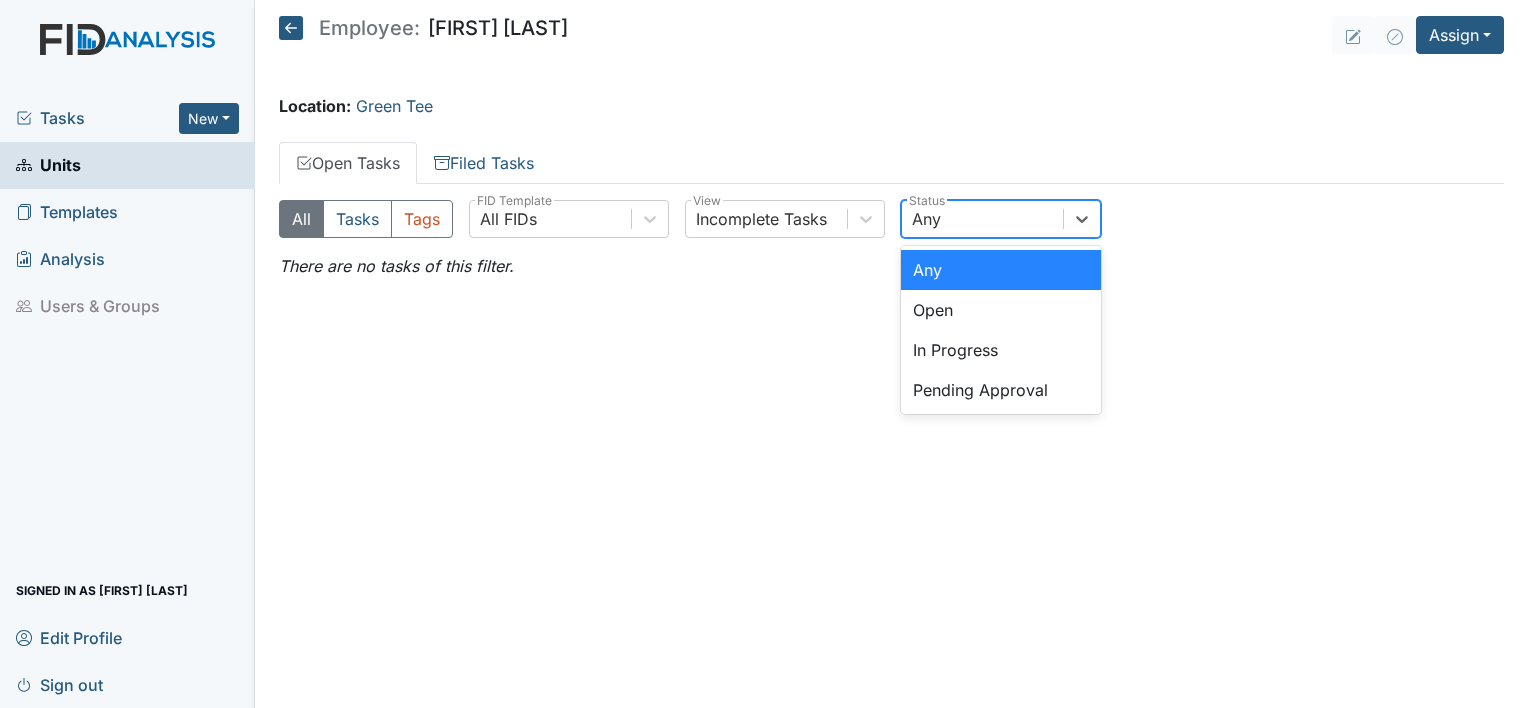 click on "Employee:
Shanity Hyman
Assign
Assign Form
Assign Inspection
Assign Document
Assign Bundle
Location:
Green Tee
Open Tasks
Filed Tasks
All   Tasks   Tags   All FIDs FID Template Incomplete Tasks View      option Any focused, 1 of 4. 4 results available. Use Up and Down to choose options, press Enter to select the currently focused option, press Escape to exit the menu, press Tab to select the option and exit the menu. Any Any Open In Progress Pending Approval Status There are no tasks of this filter.
All   Tasks   Tags   All FIDs FID Template Description Unit Assignee Completed Status Actions Audit Employees Employee :  Hyman, Shanity Brittney Dunn Jul 31, 2025 Completed Written Warning  Employee :  Hyman, Shanity QPII Jun 2, 2025 Completed Written Warning  Employee :  Hyman, Shanity QPII Mar 11, 2025 Completed Show 30 First < > Last" at bounding box center [891, 354] 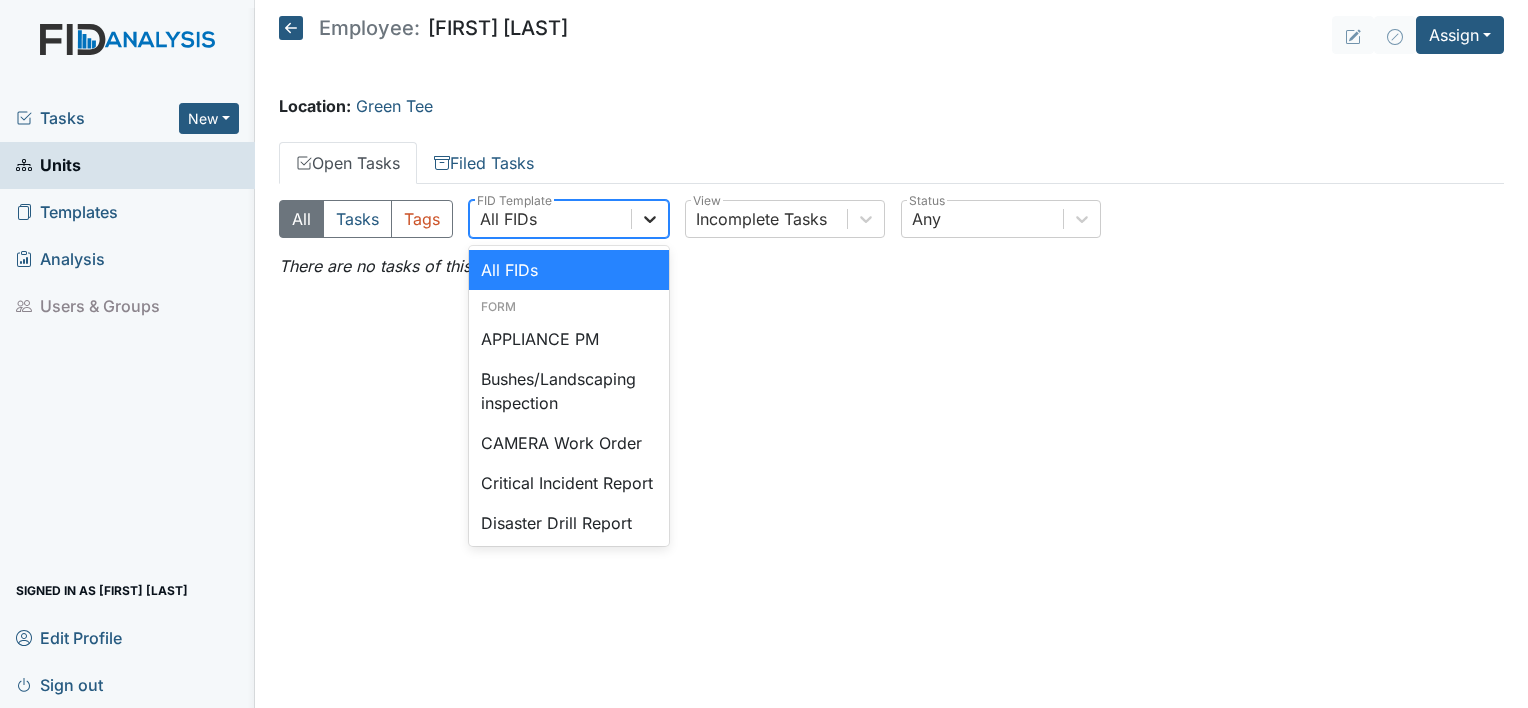 click 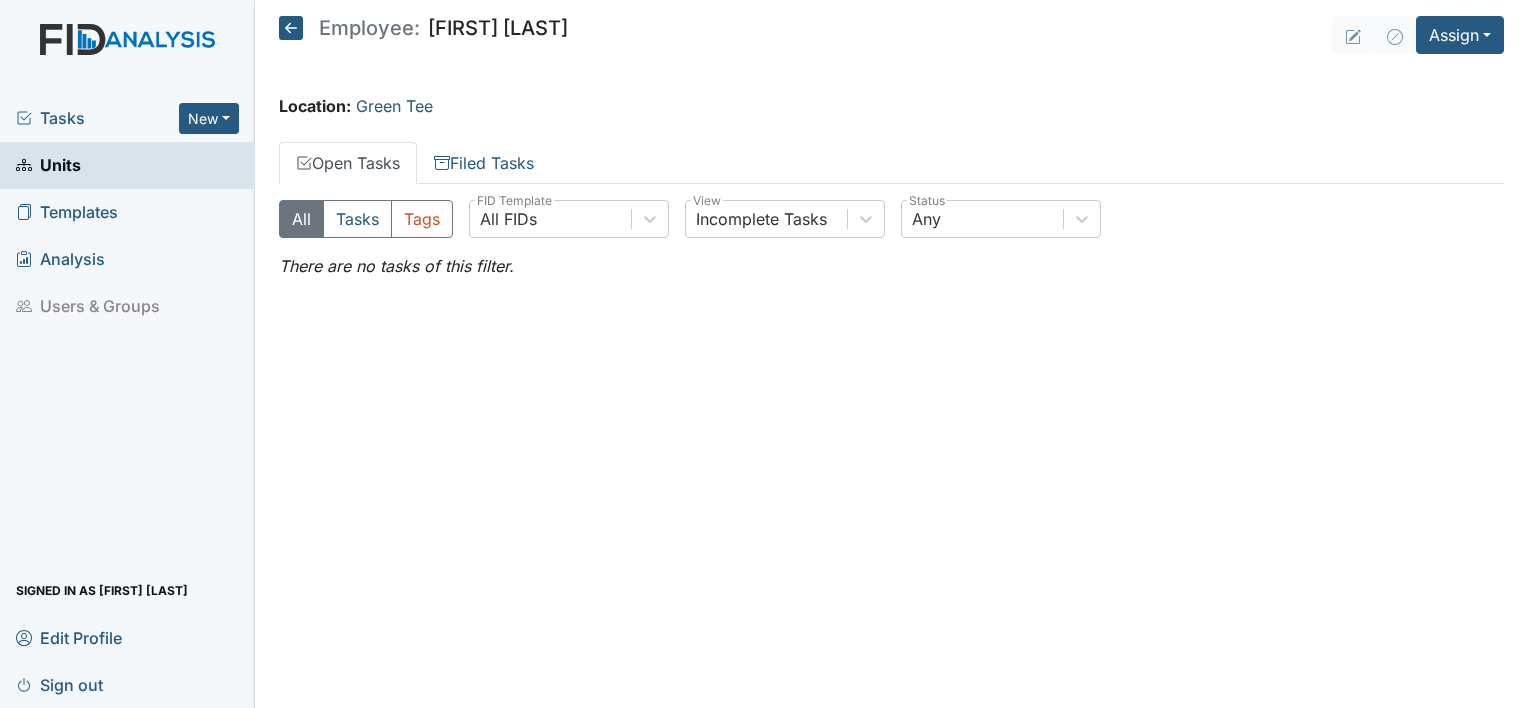 click on "Employee:
Shanity Hyman
Assign
Assign Form
Assign Inspection
Assign Document
Assign Bundle
Location:
Green Tee
Open Tasks
Filed Tasks
All   Tasks   Tags   All FIDs FID Template Incomplete Tasks View Any Status There are no tasks of this filter.
All   Tasks   Tags   All FIDs FID Template Description Unit Assignee Completed Status Actions Audit Employees Employee :  Hyman, Shanity Brittney Dunn Jul 31, 2025 Completed Written Warning  Employee :  Hyman, Shanity QPII Jun 2, 2025 Completed Written Warning  Employee :  Hyman, Shanity QPII Mar 11, 2025 Completed Show 30 First < > Last Page   1  of  1
Facility Maintenance
Zach Smith
James Bryant
QPII
Susan Ayers
Unit Managers
Conswella Graham
Deborah Lucky
Deactivate Unit
×
Deactivate
Edit Profile" at bounding box center (891, 354) 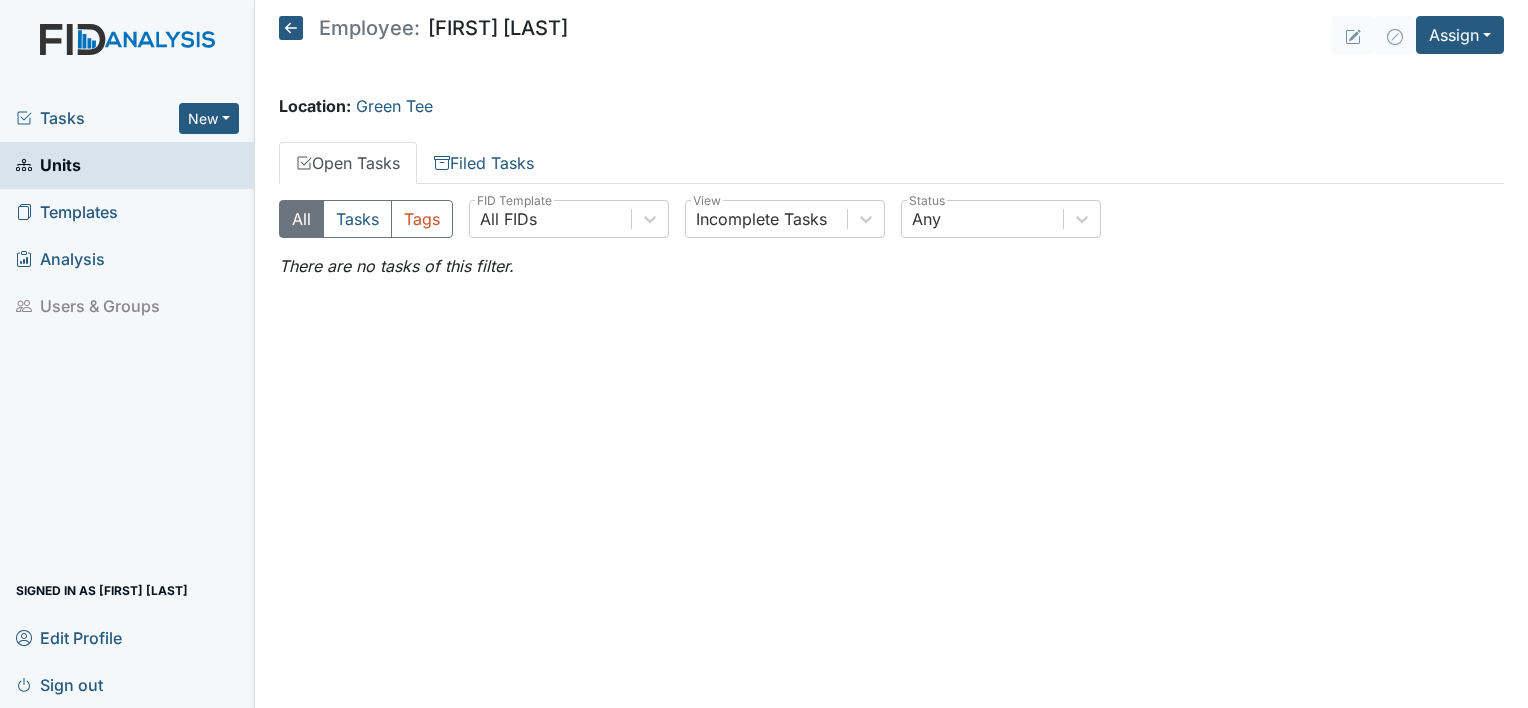 click on "Open Tasks" at bounding box center (348, 163) 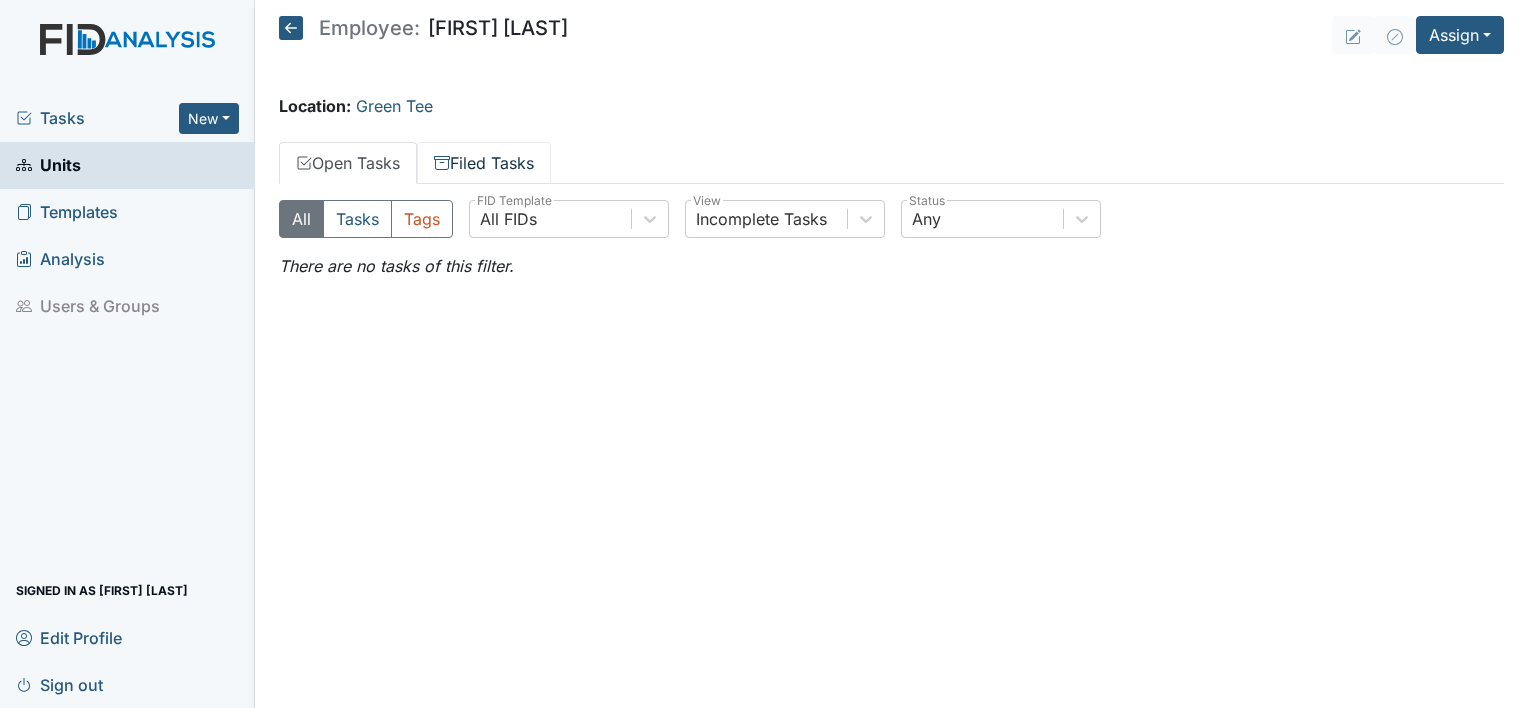 click on "Filed Tasks" at bounding box center [484, 163] 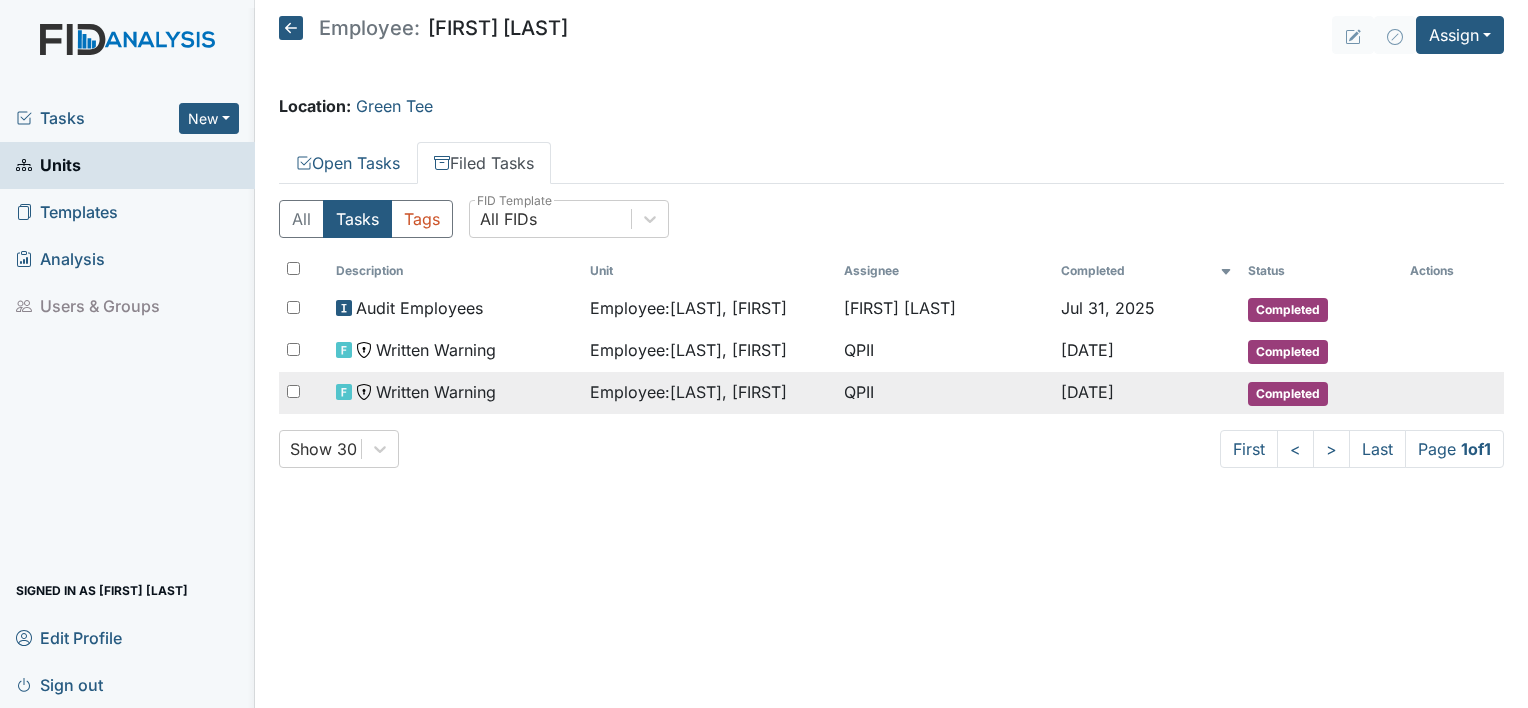 click on "Written Warning" at bounding box center [436, 392] 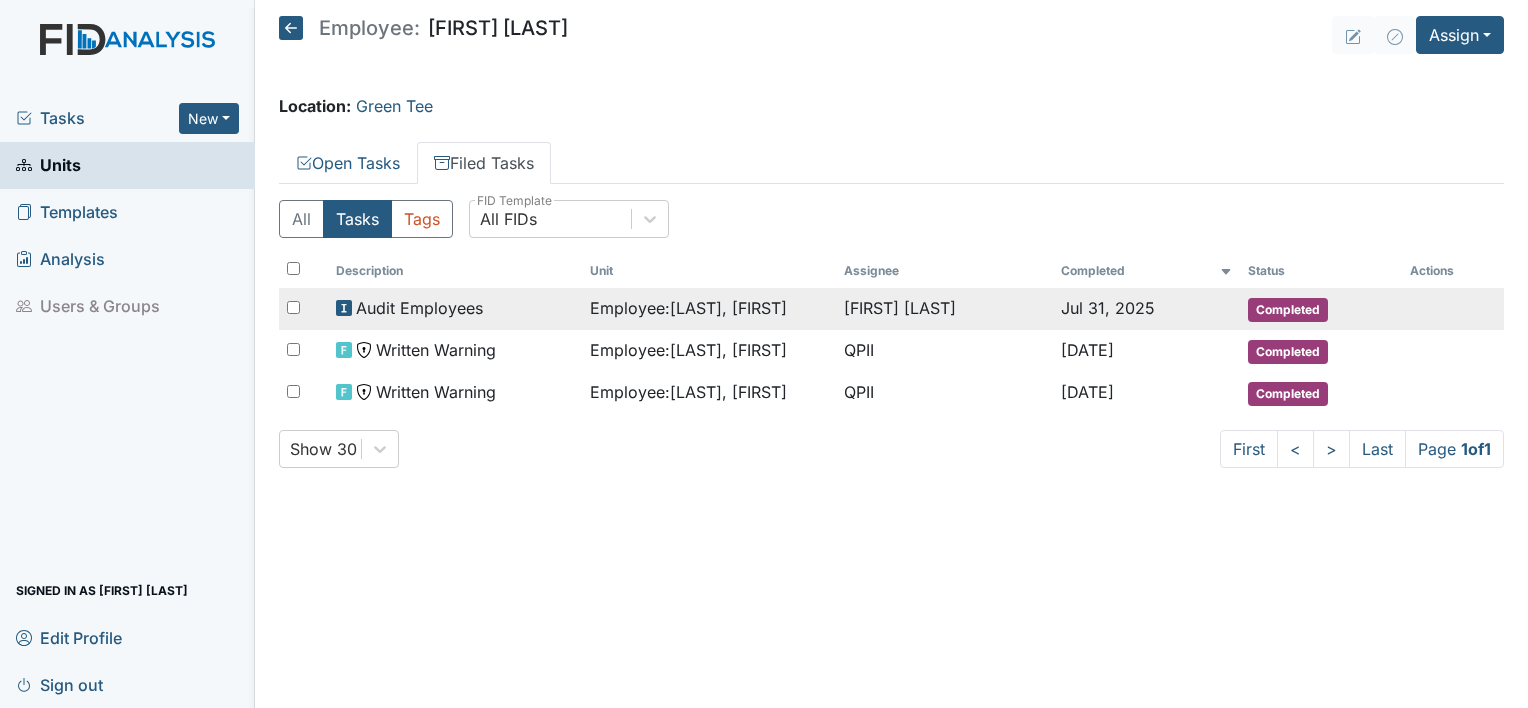 click on "Employee :  Hyman, Shanity" at bounding box center (688, 308) 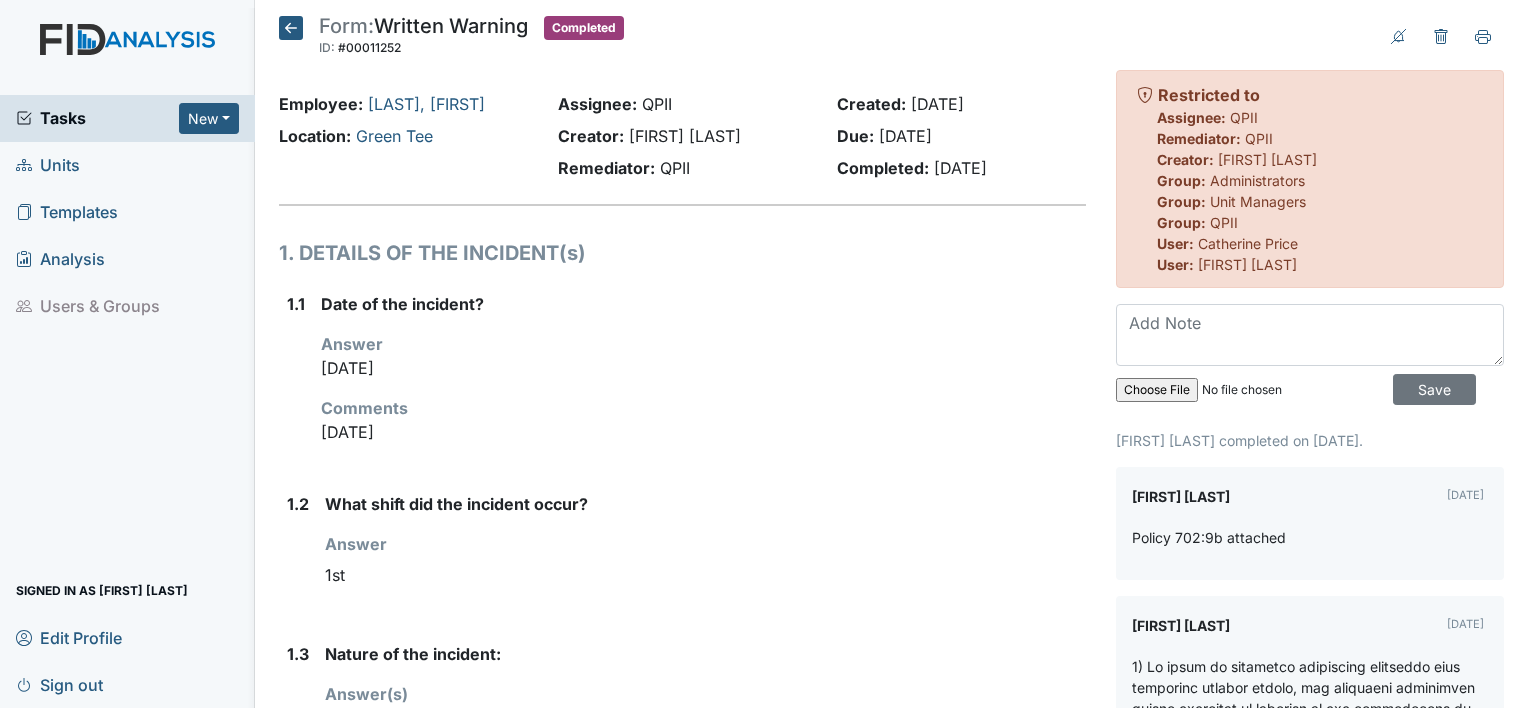 scroll, scrollTop: 0, scrollLeft: 0, axis: both 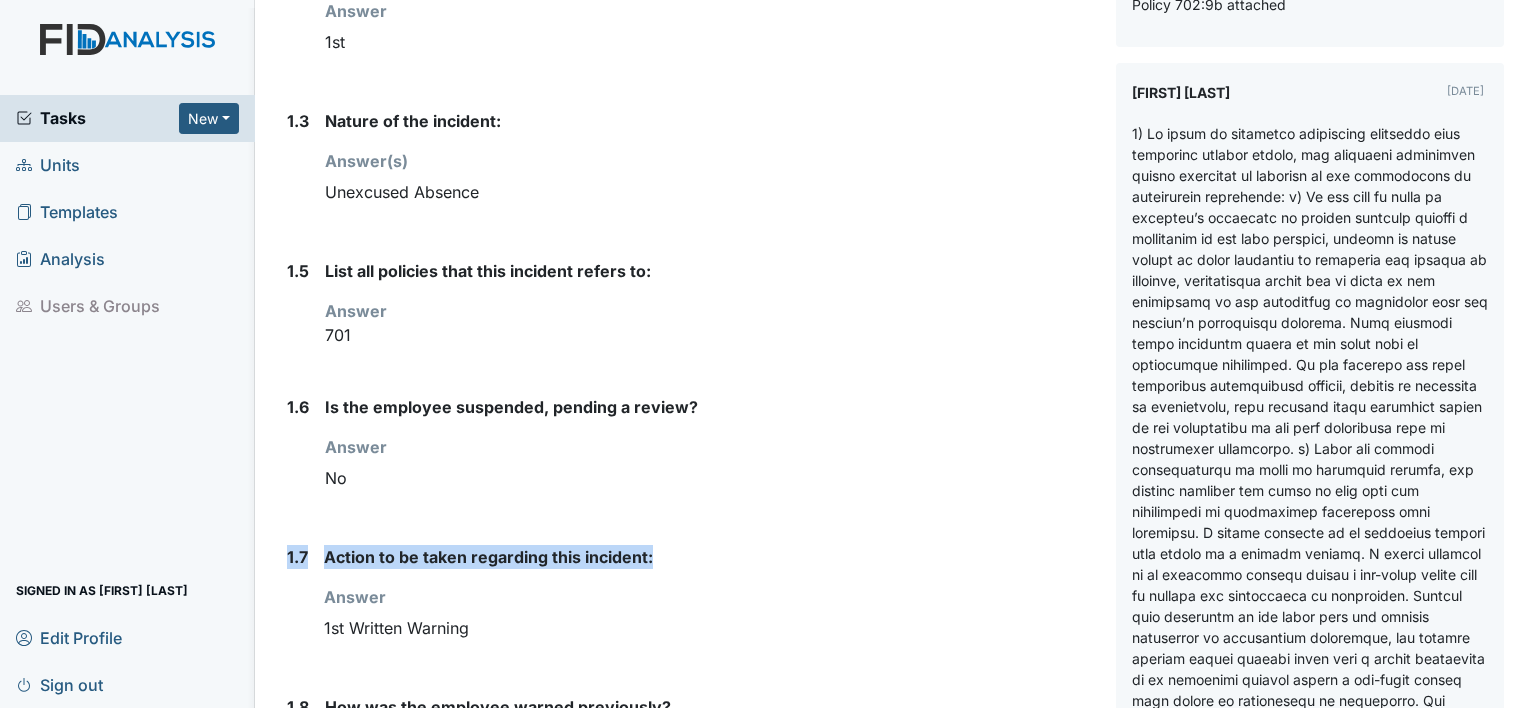 drag, startPoint x: 1056, startPoint y: 514, endPoint x: 816, endPoint y: 472, distance: 243.6473 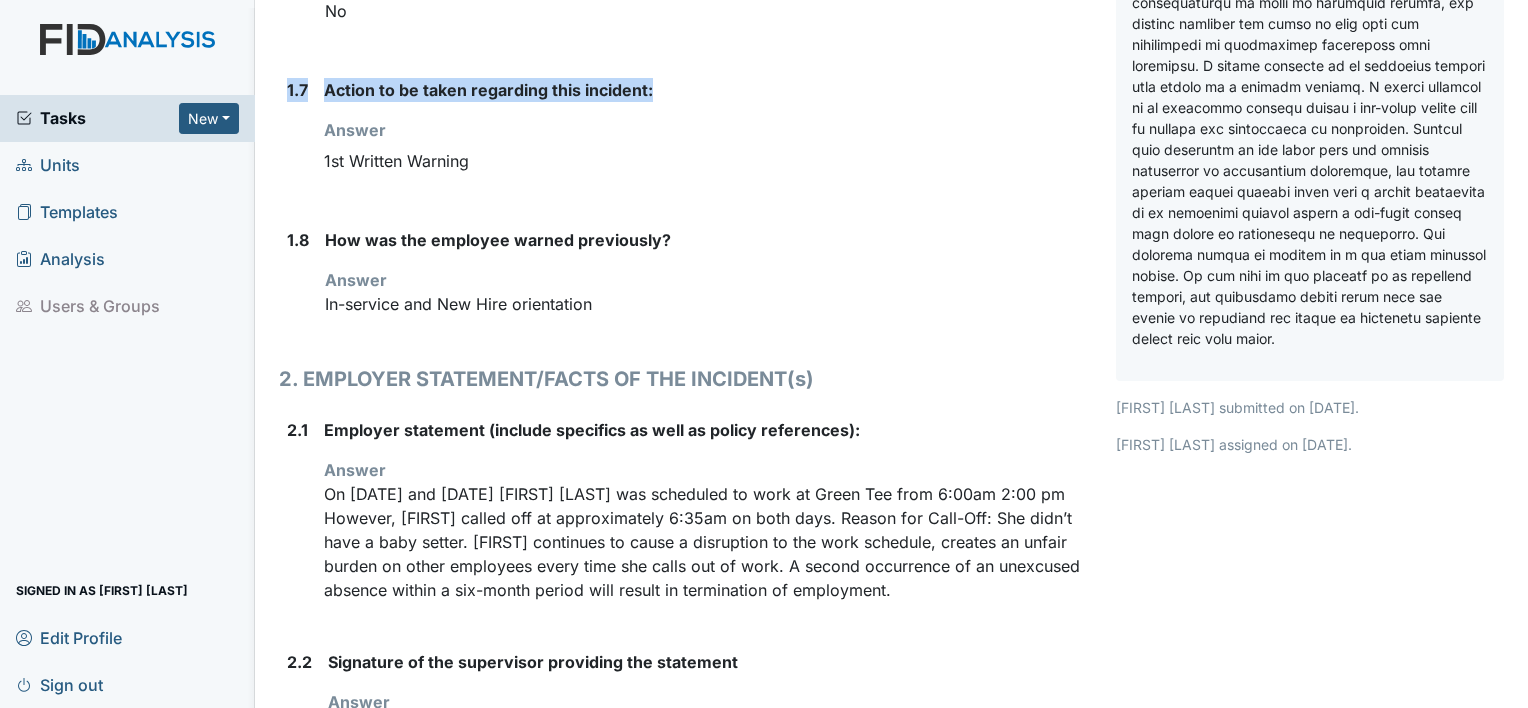 scroll, scrollTop: 1052, scrollLeft: 0, axis: vertical 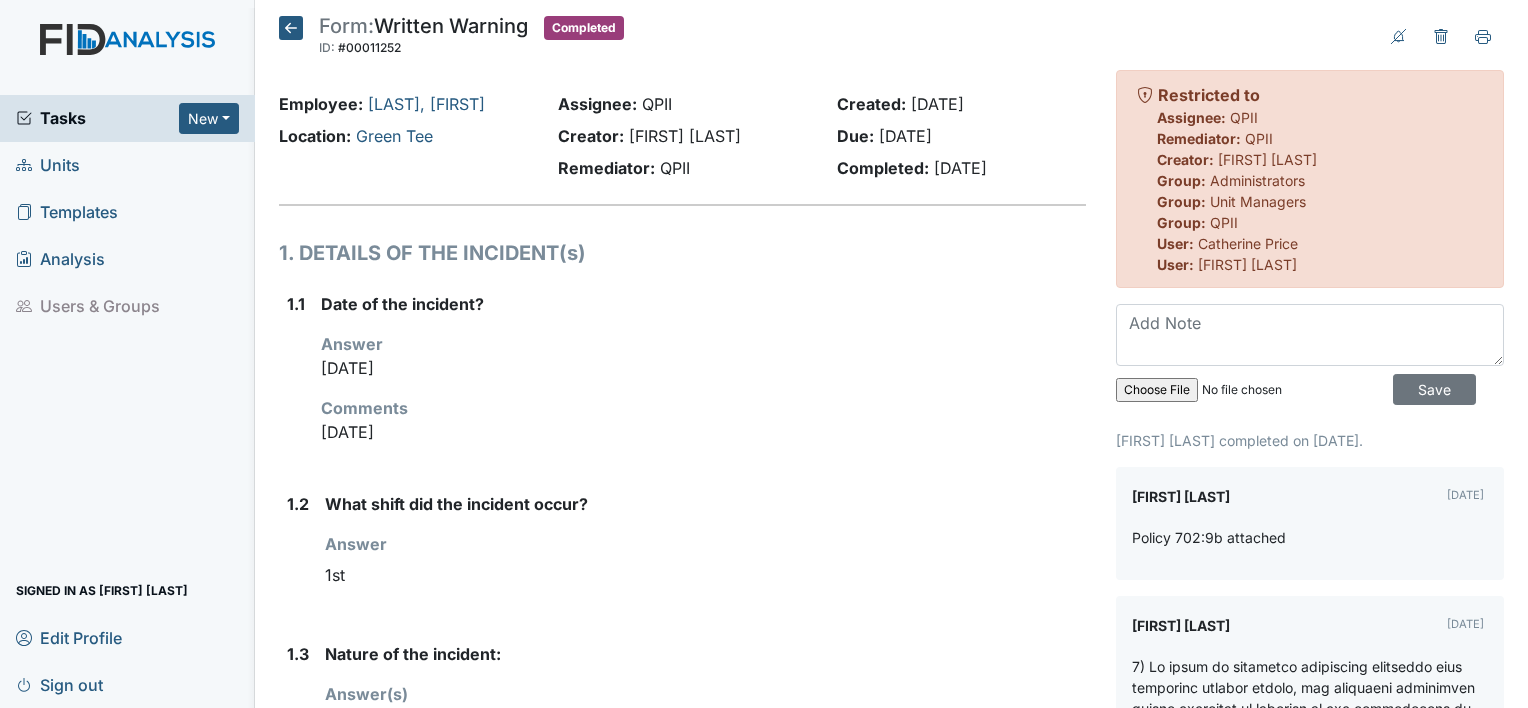 click on "Form:
Written Warning
ID:
#00011252
Completed
Autosaving...
Employee:
[LAST], [FIRST]
Location:
Green Tee
Assignee:
QPII
Creator:
[FIRST] [LAST]
Remediator:
QPII
Created:
[DATE]
Due:
[DATE]
Completed:
[DATE]
1. DETAILS OF THE INCIDENT(s)
1.1
Date of the incident?
Answer
[DATE]
Comments
[DATE]
1.2
What shift did the incident occur?
Answer
You must select one of the below options.
1st
1.3
Nature of the incident:
Answer(s)
Unexcused Absence
1.5
List all policies that this incident refers to:
Answer
701
1.6
Is the employee suspended, pending a review?
Answer
You must select one of the below options.
No
1.7
Action to be taken regarding this incident:
Answer" at bounding box center (891, 354) 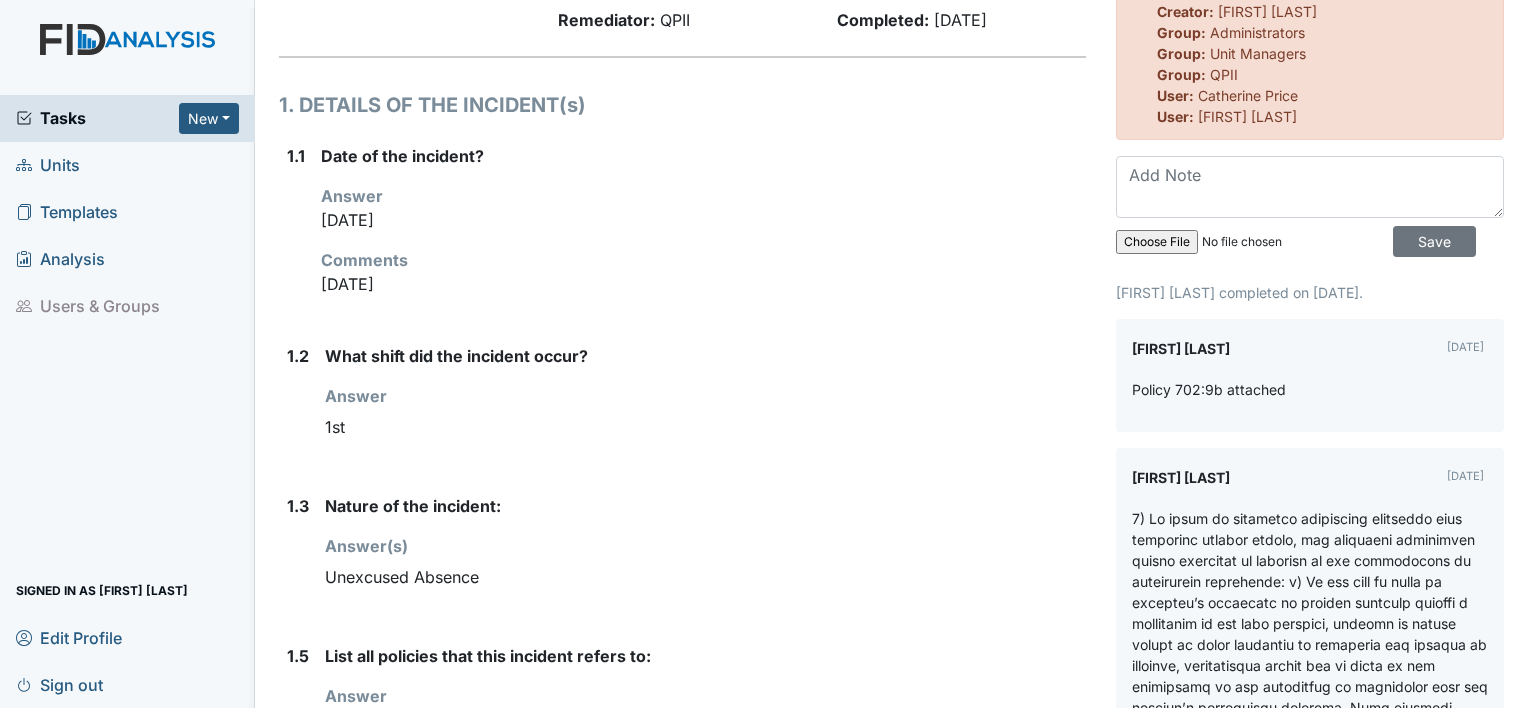 scroll, scrollTop: 226, scrollLeft: 0, axis: vertical 